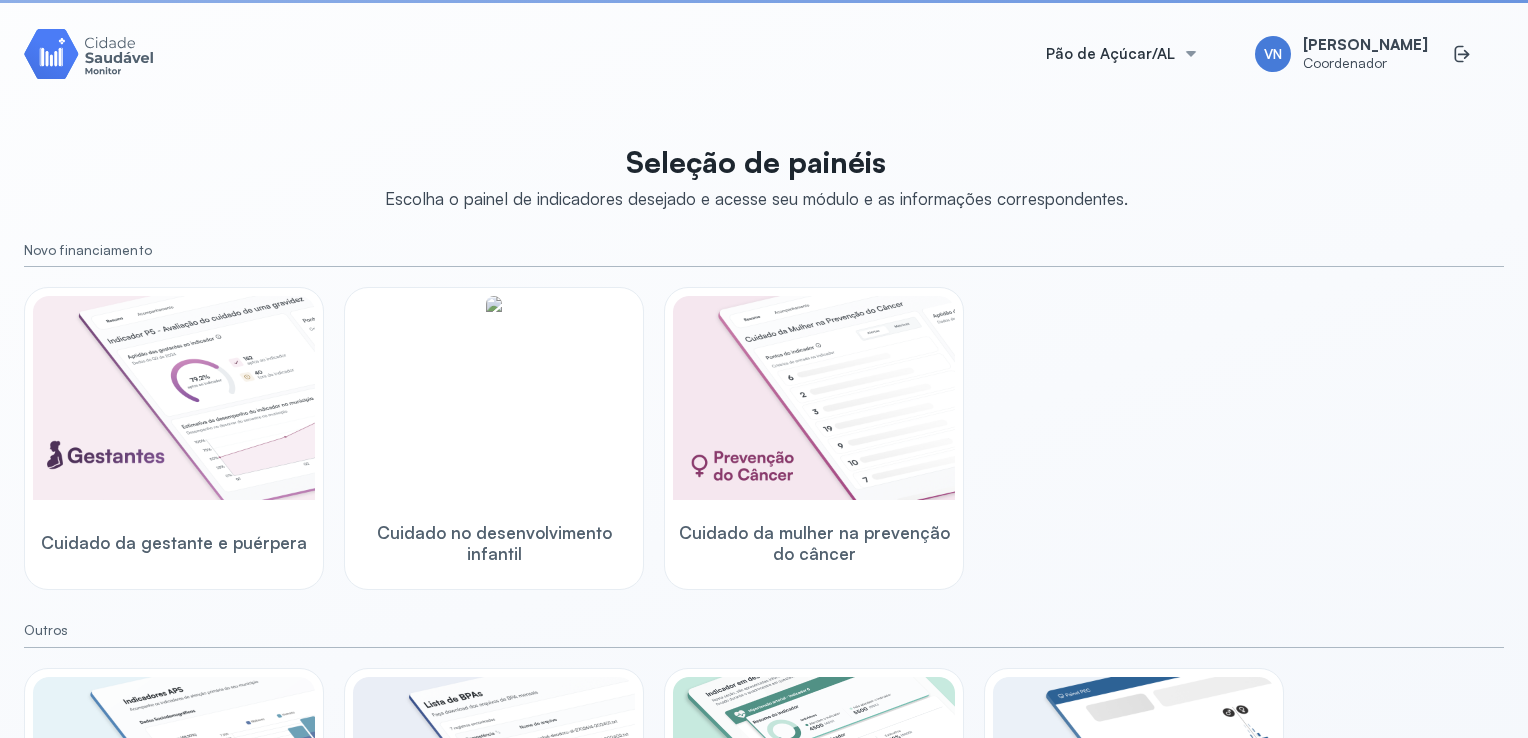 scroll, scrollTop: 0, scrollLeft: 0, axis: both 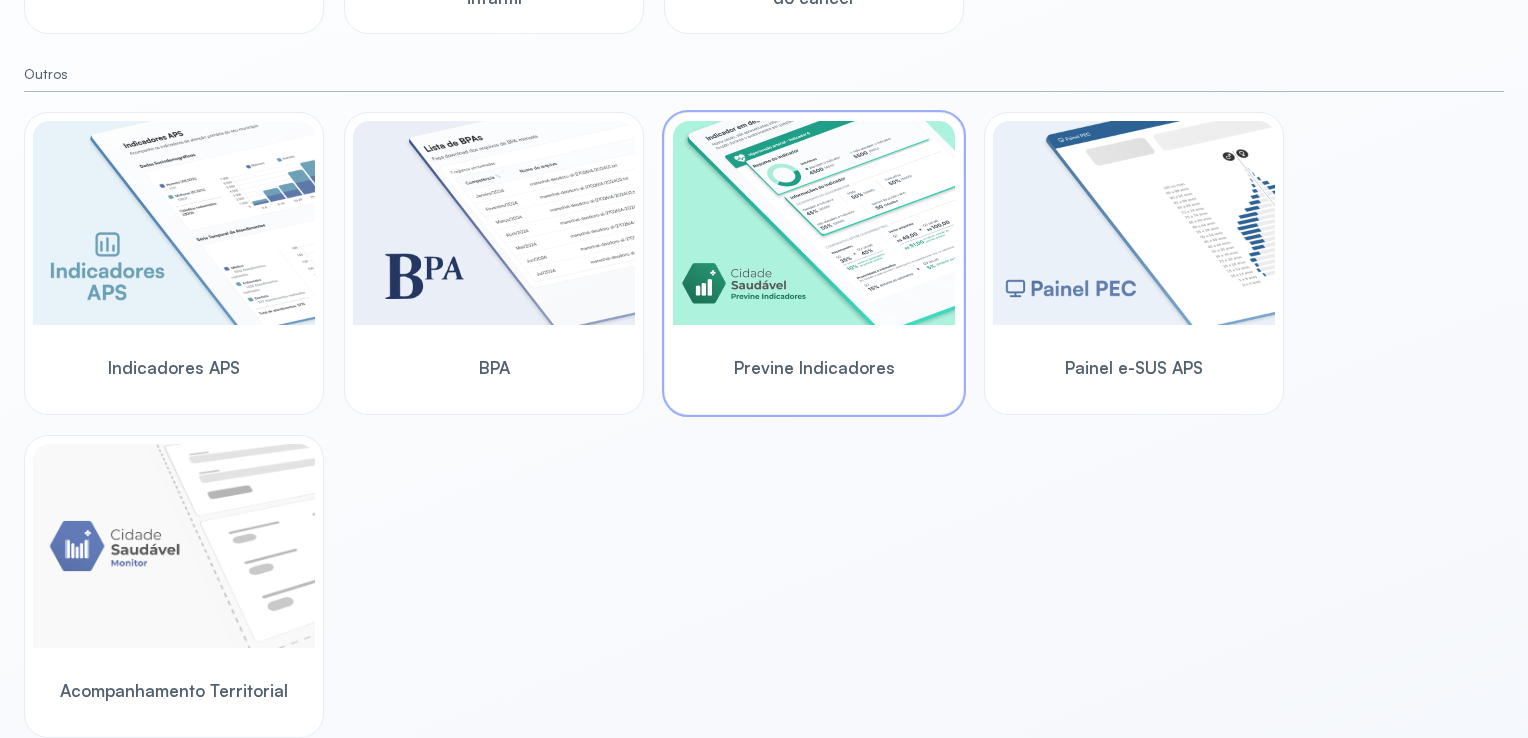 click at bounding box center [814, 223] 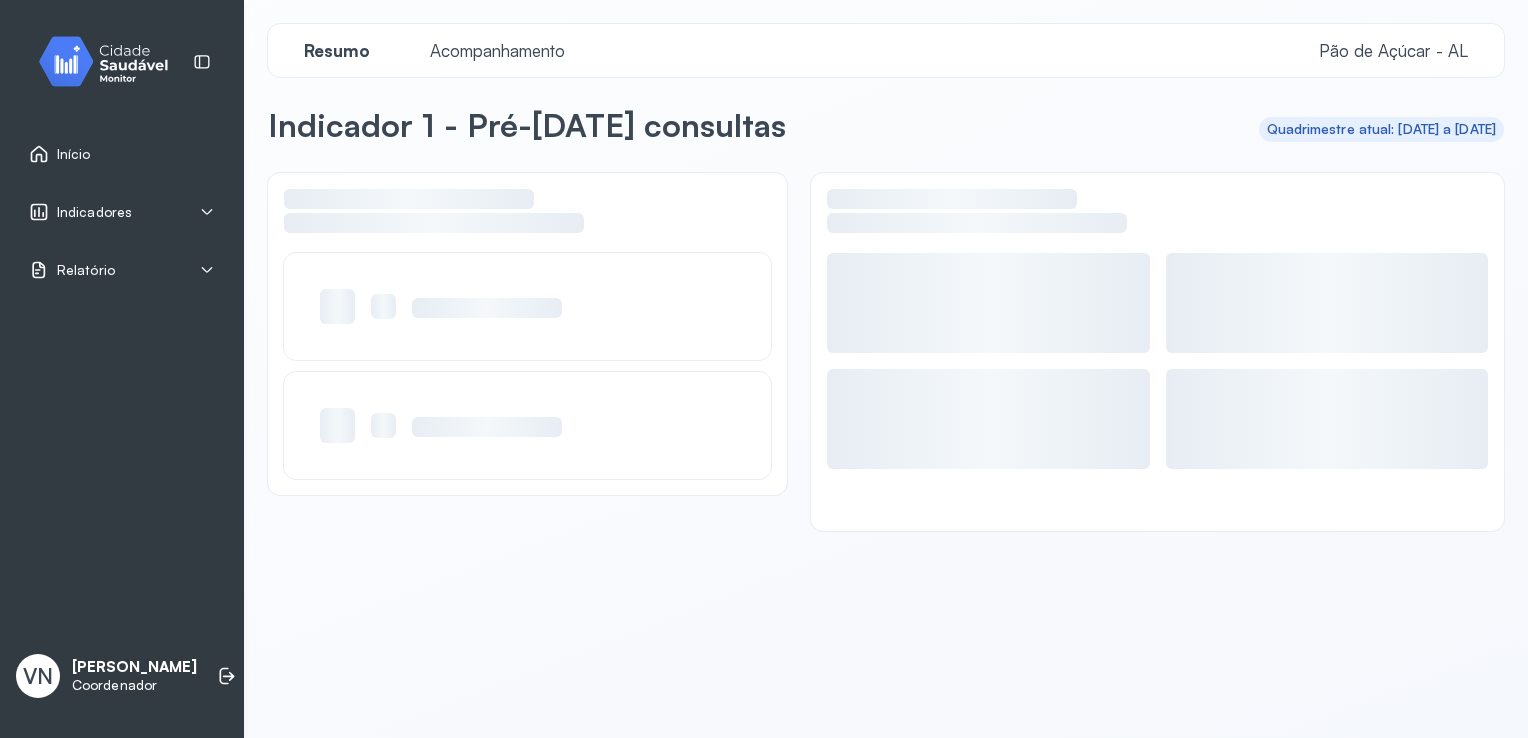 scroll, scrollTop: 0, scrollLeft: 0, axis: both 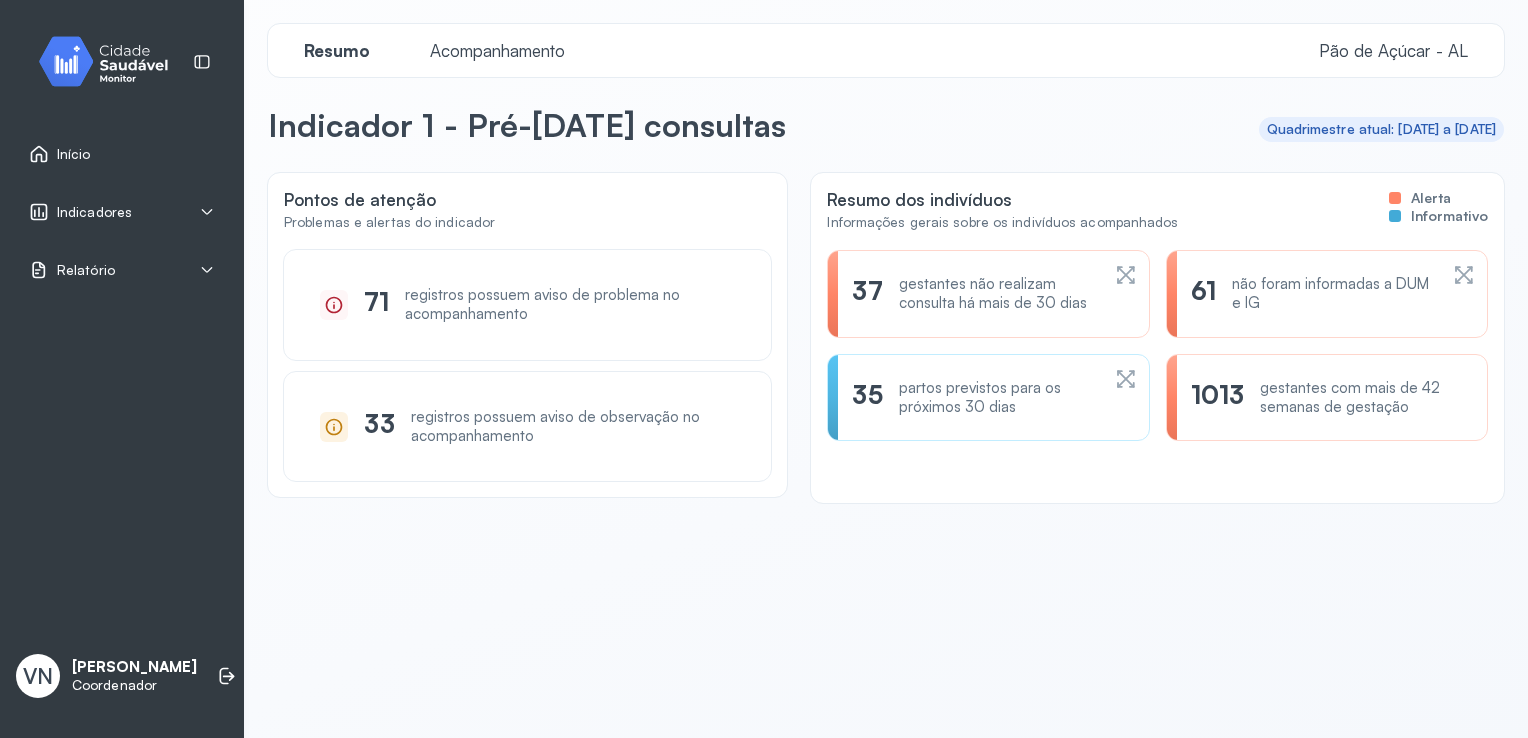 click on "Acompanhamento" at bounding box center [497, 50] 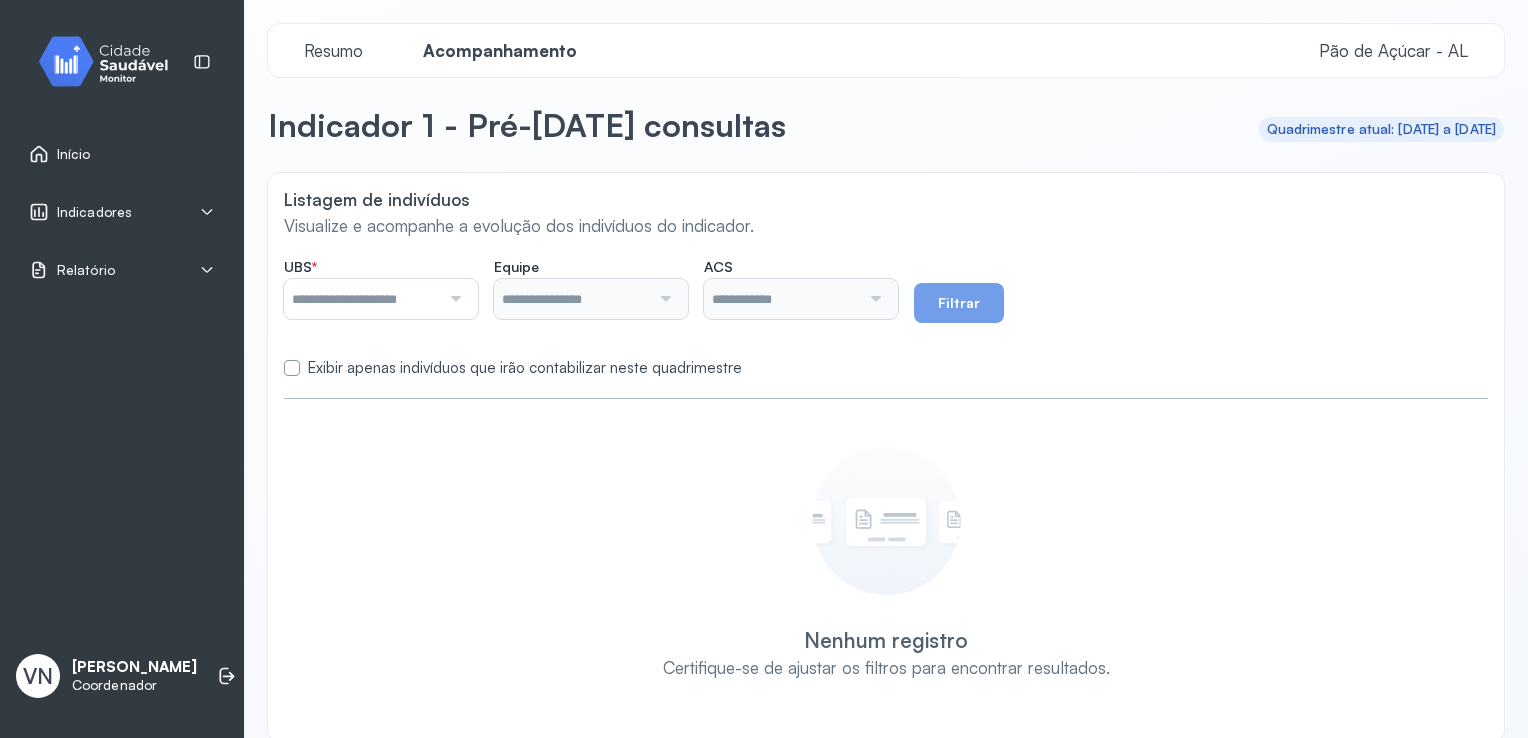 click at bounding box center (453, 299) 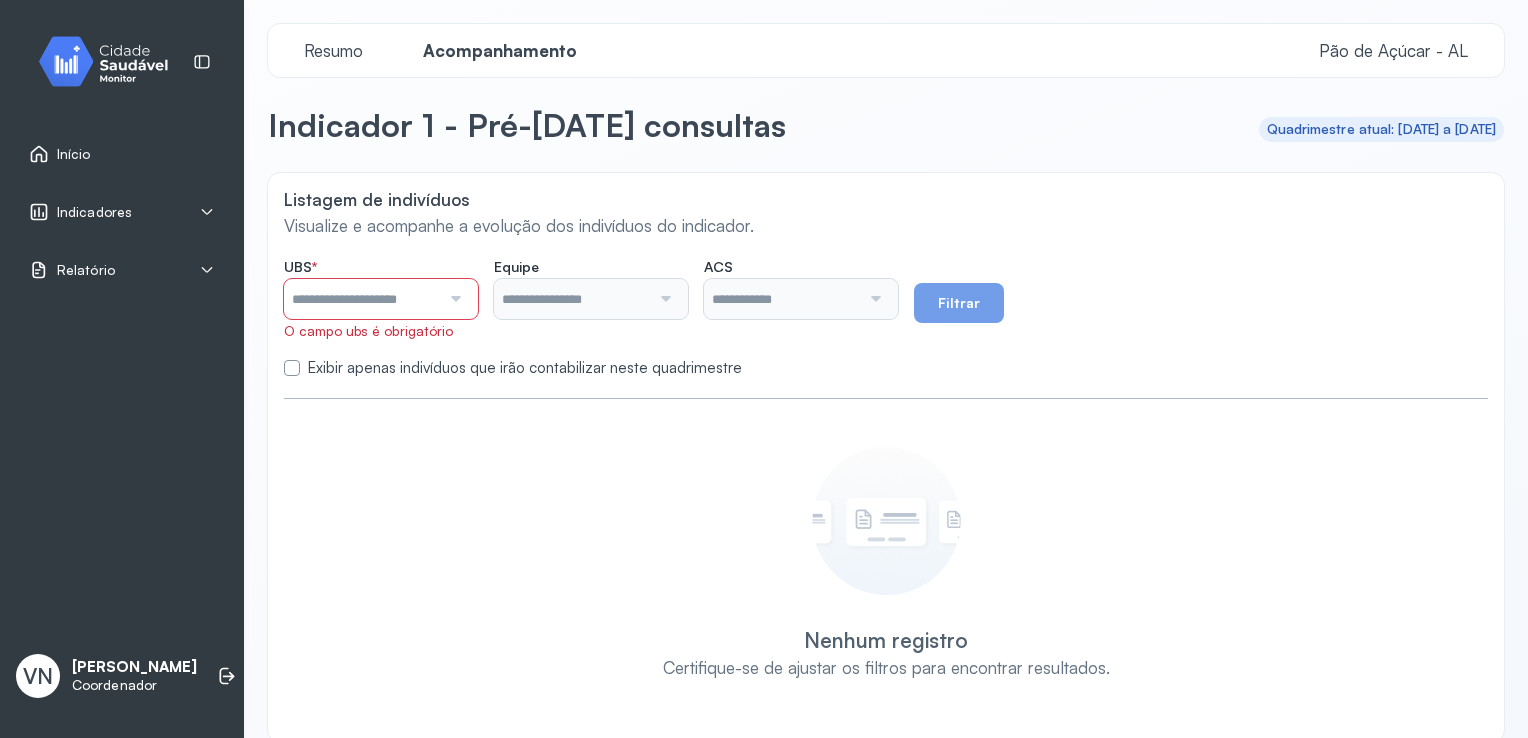 click on "Nenhum registro Certifique-se de ajustar os filtros para encontrar resultados." at bounding box center (886, 563) 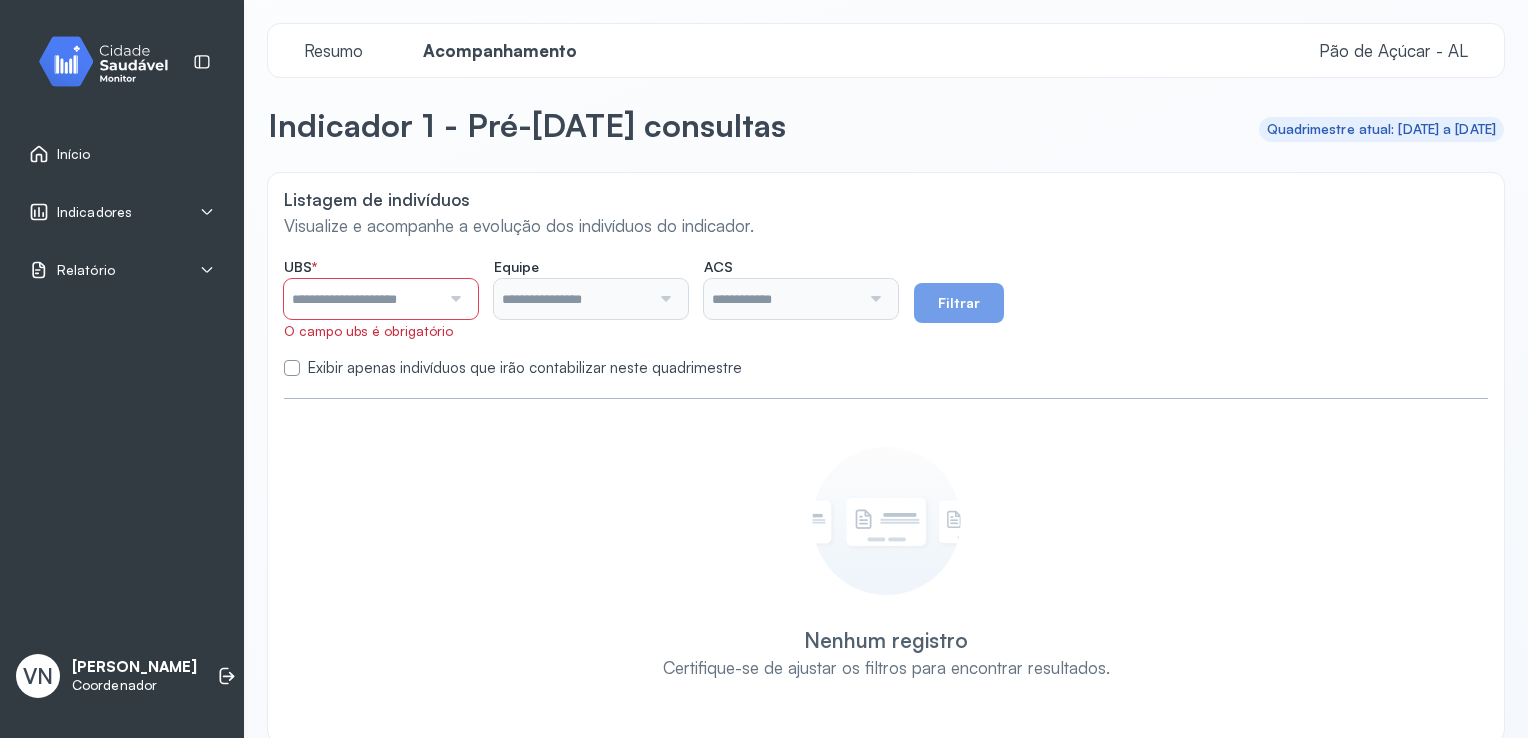click at bounding box center (453, 299) 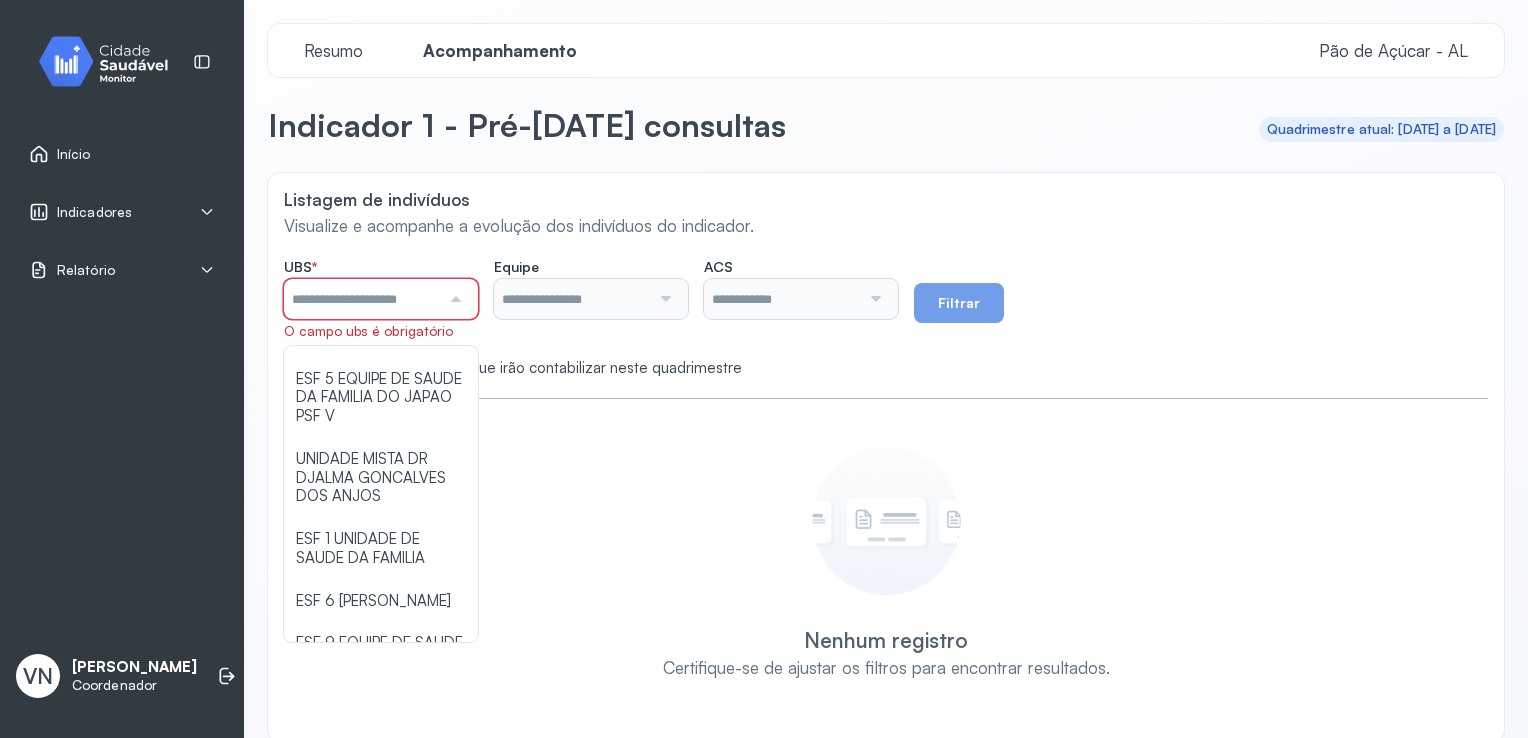 scroll, scrollTop: 476, scrollLeft: 0, axis: vertical 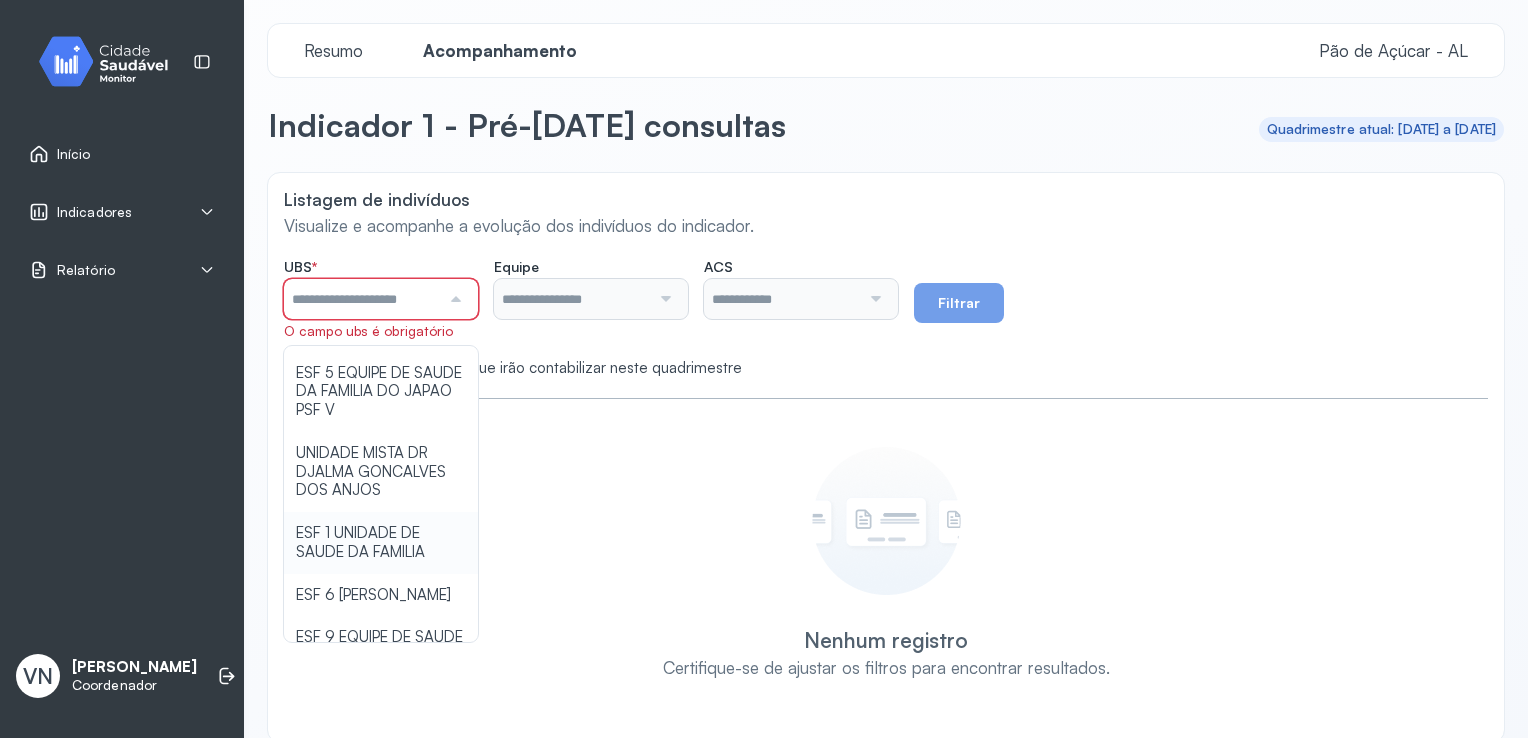type on "**********" 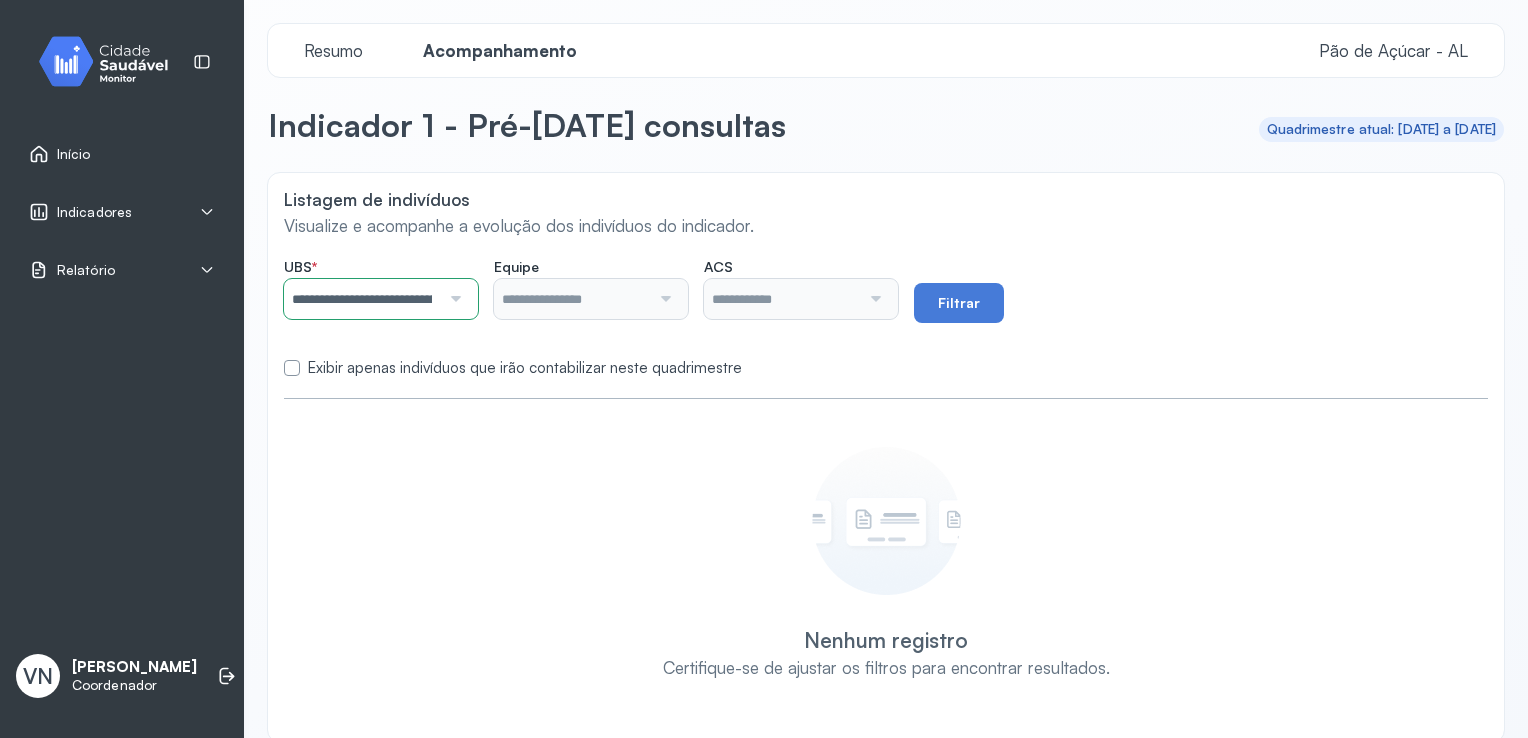 click on "**********" 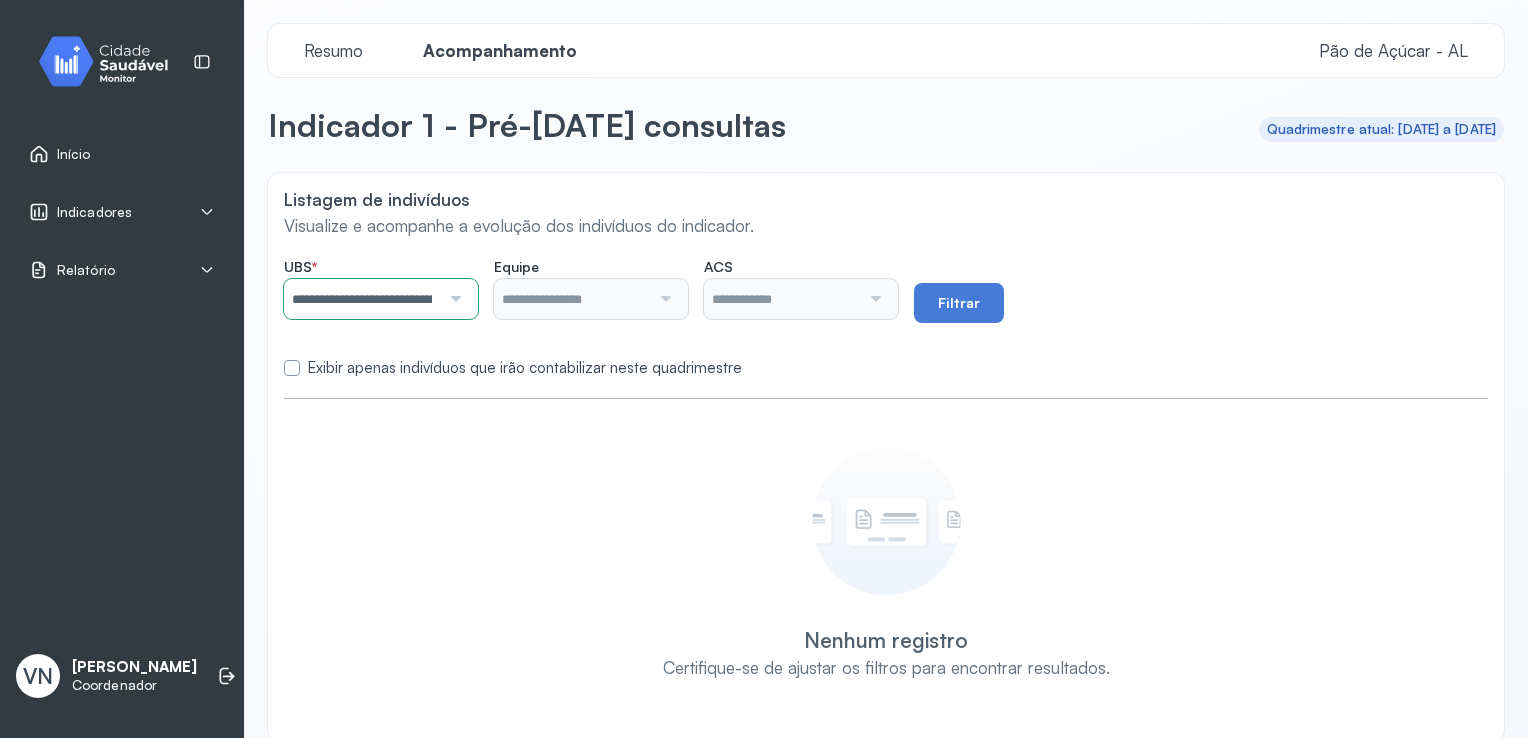 click at bounding box center [663, 299] 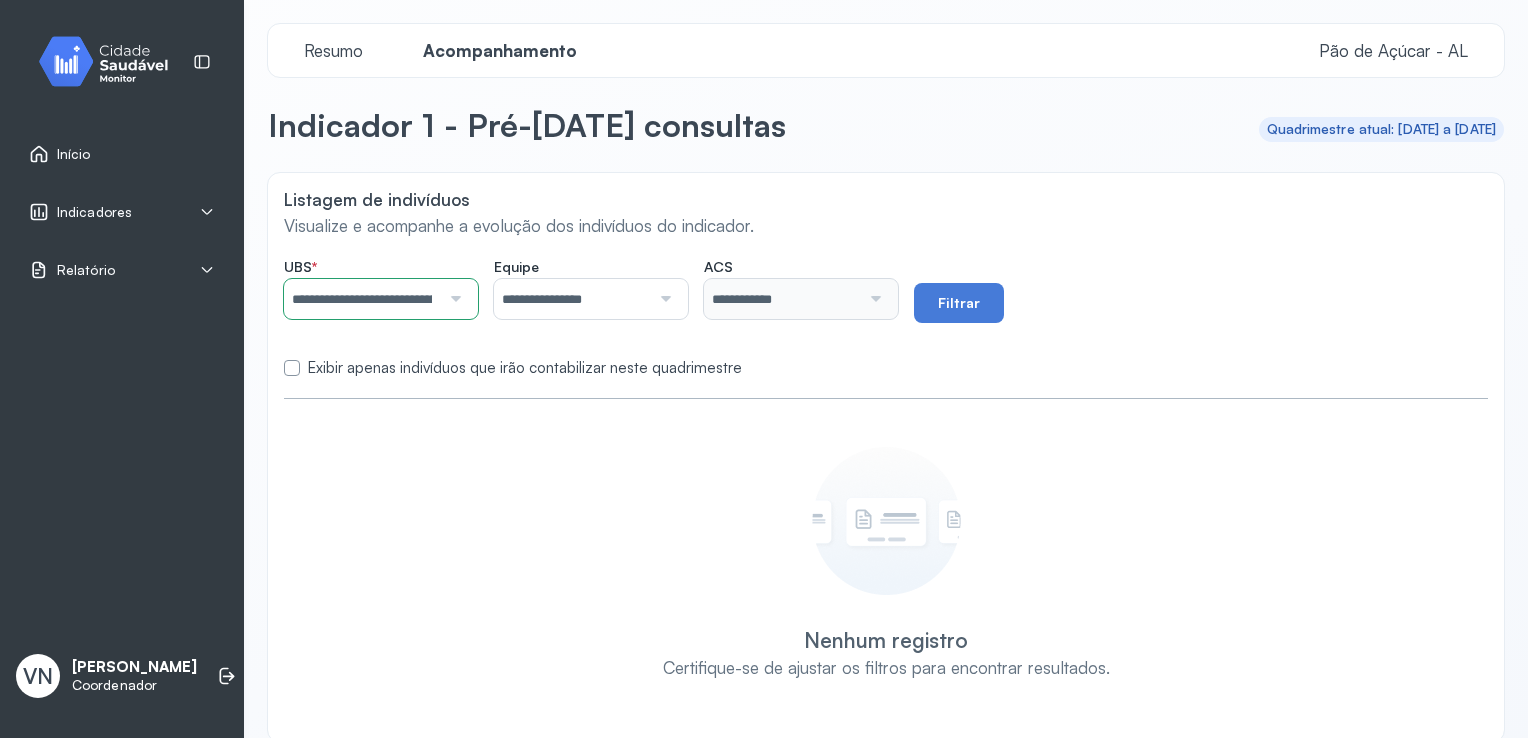 click at bounding box center (663, 299) 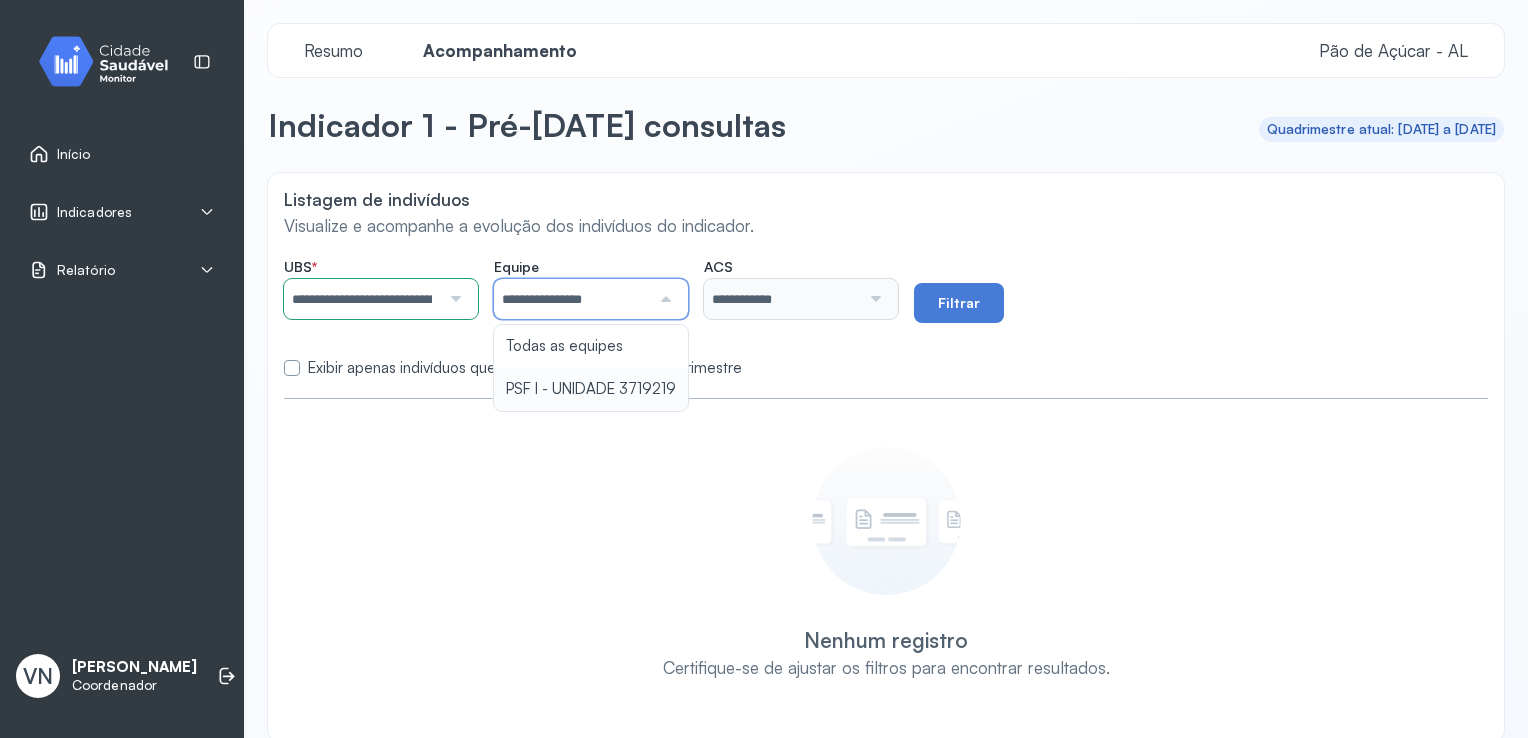 type on "**********" 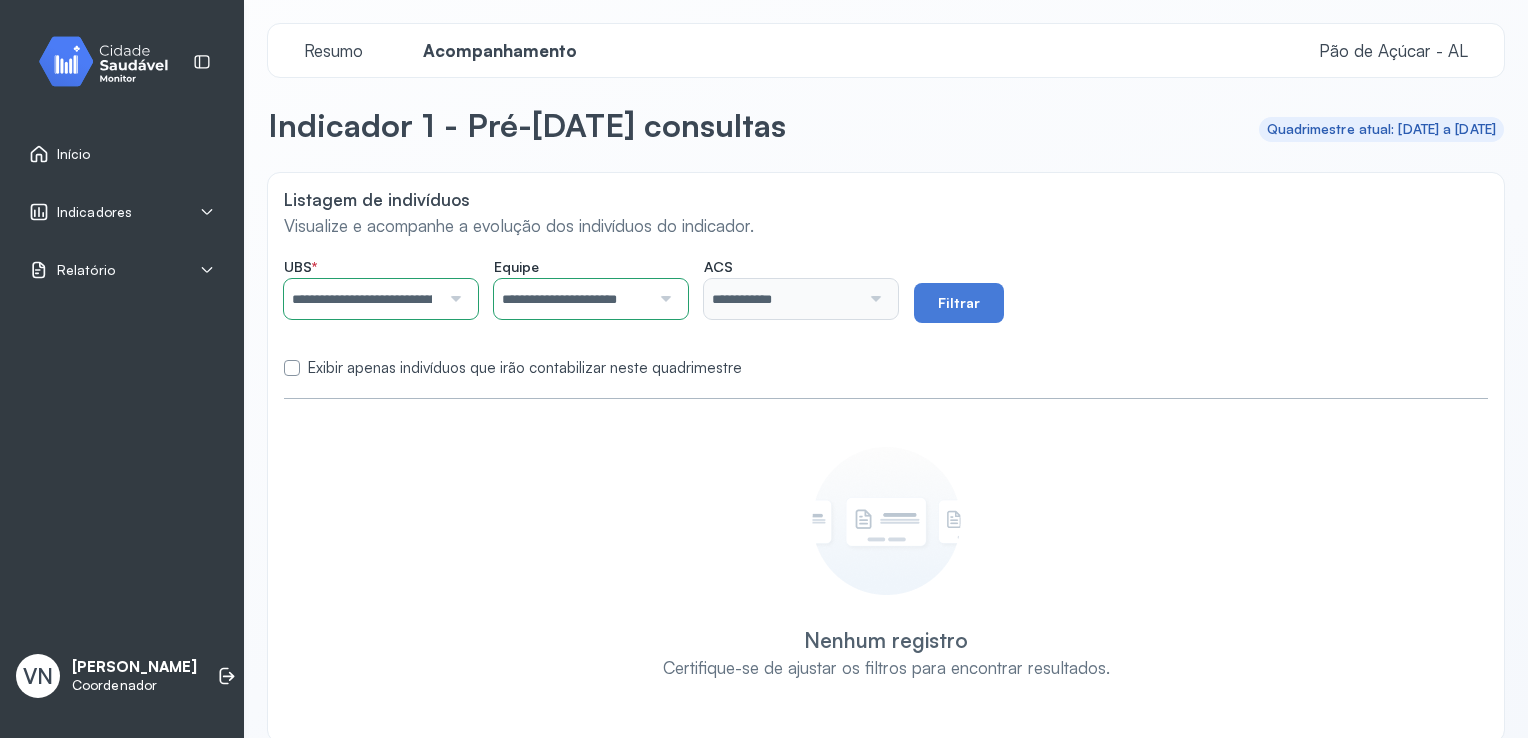 click on "**********" 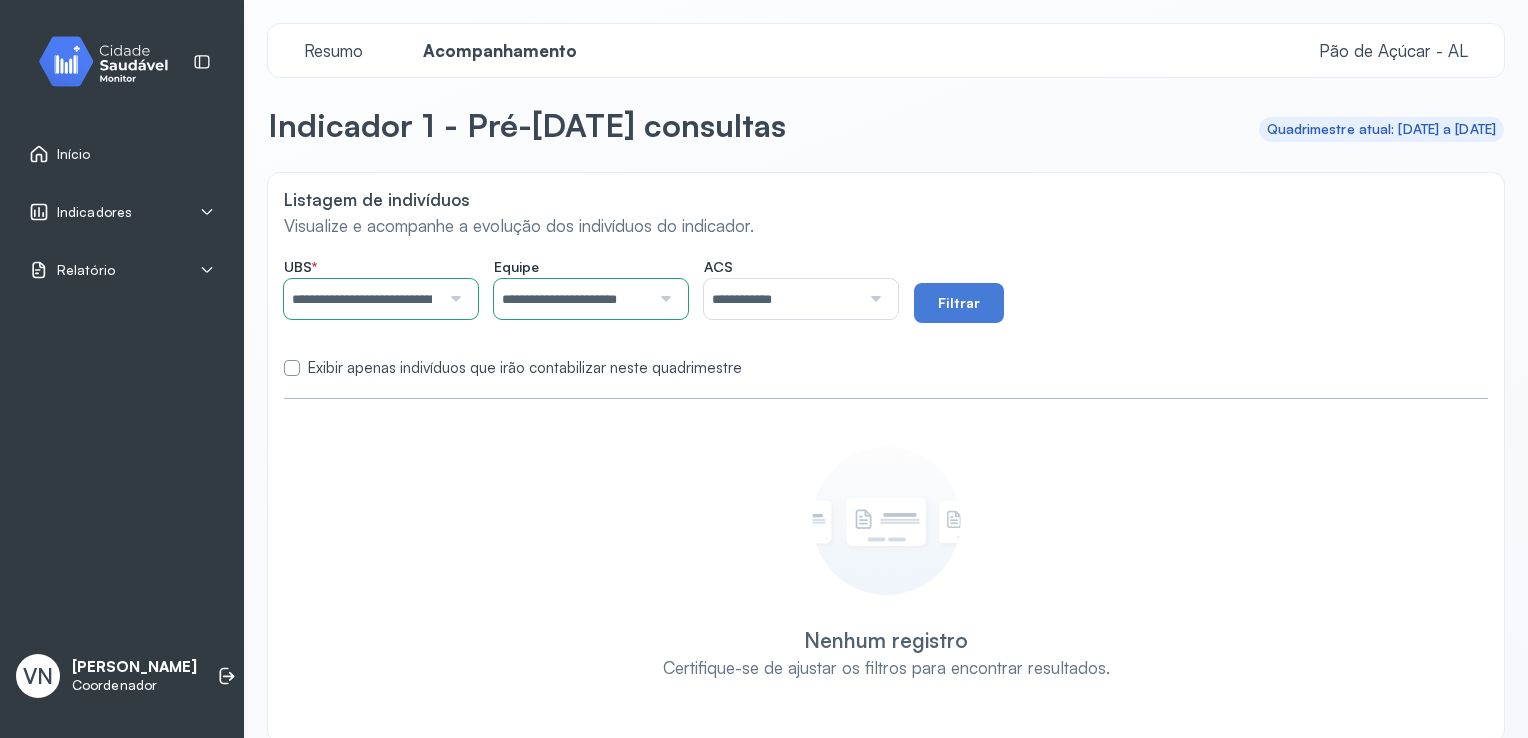 click at bounding box center [292, 368] 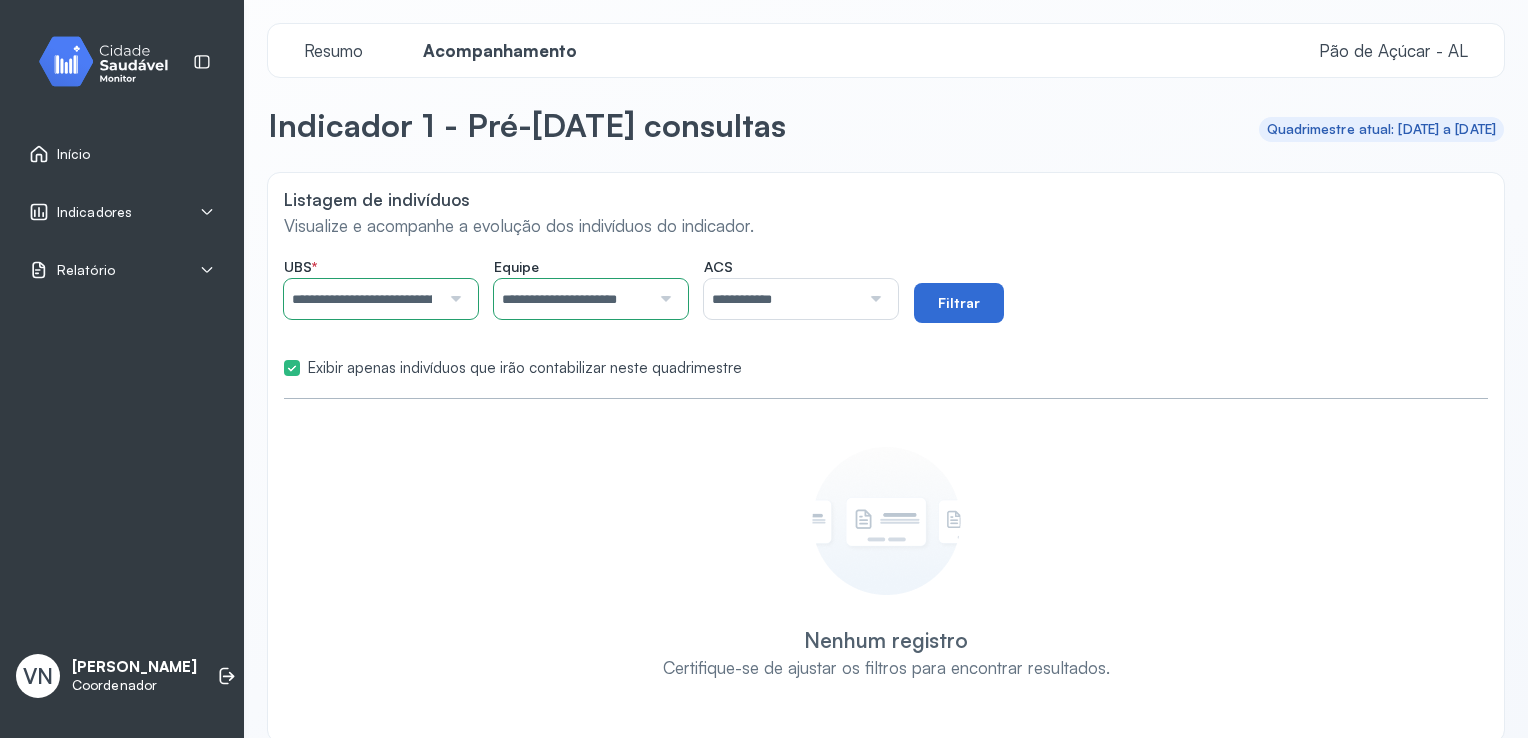 click on "Filtrar" at bounding box center (959, 303) 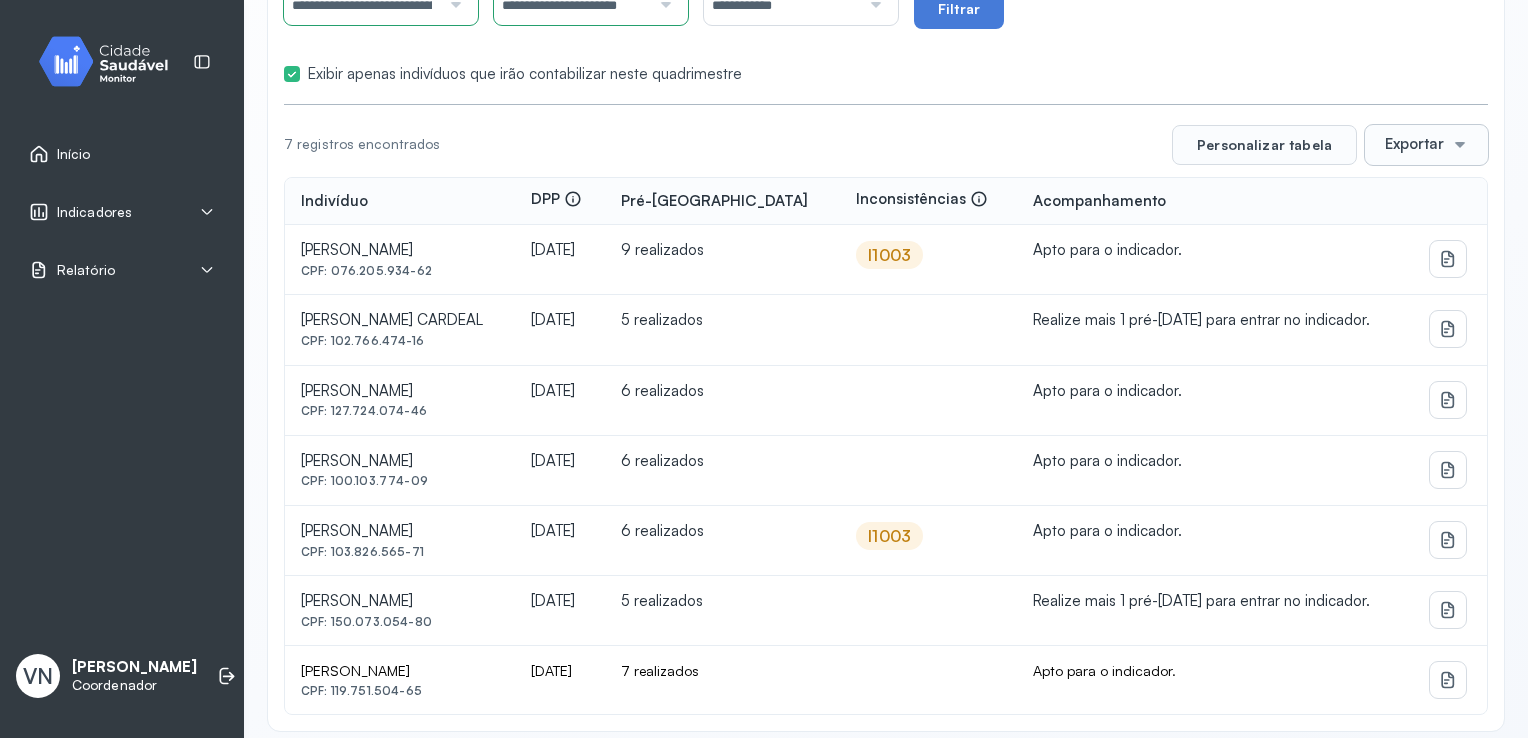 scroll, scrollTop: 308, scrollLeft: 0, axis: vertical 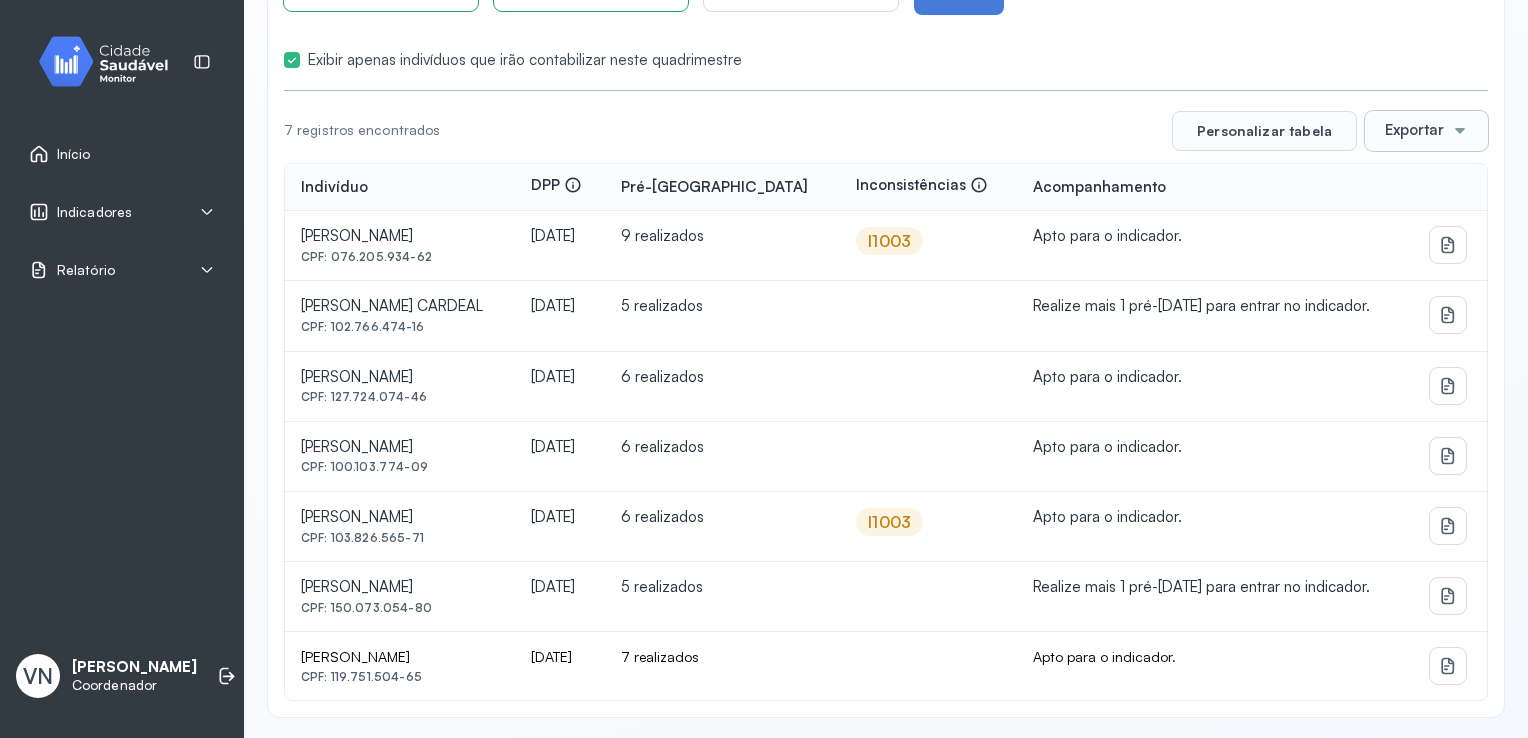 type 